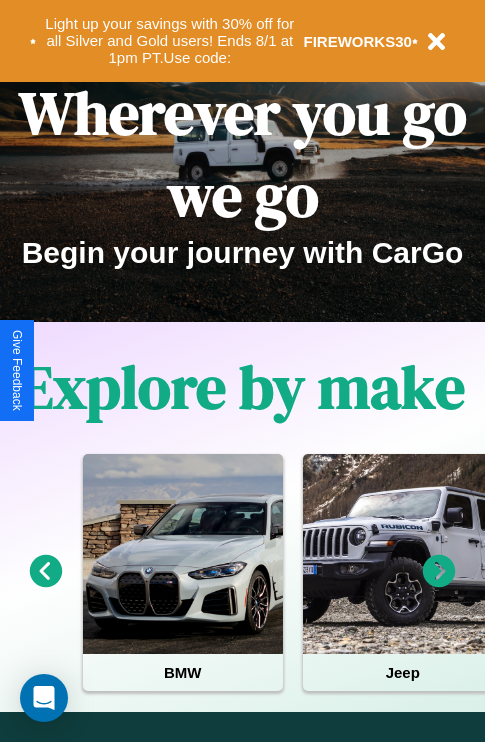 scroll, scrollTop: 0, scrollLeft: 0, axis: both 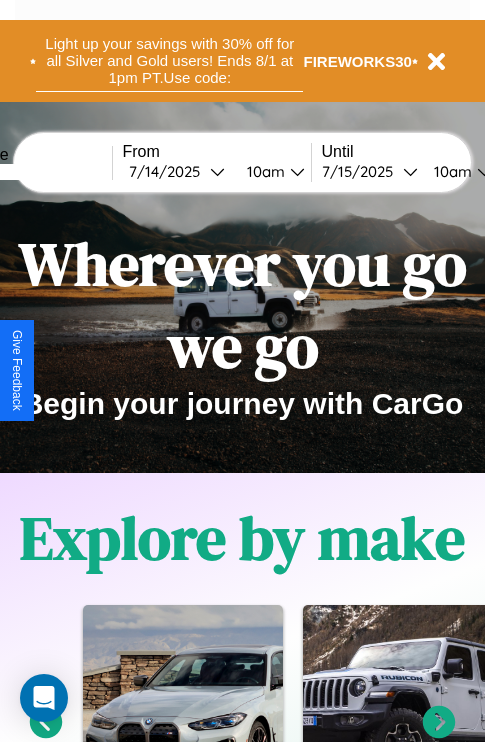 click on "Light up your savings with 30% off for all Silver and Gold users! Ends 8/1 at 1pm PT.  Use code:" at bounding box center [169, 61] 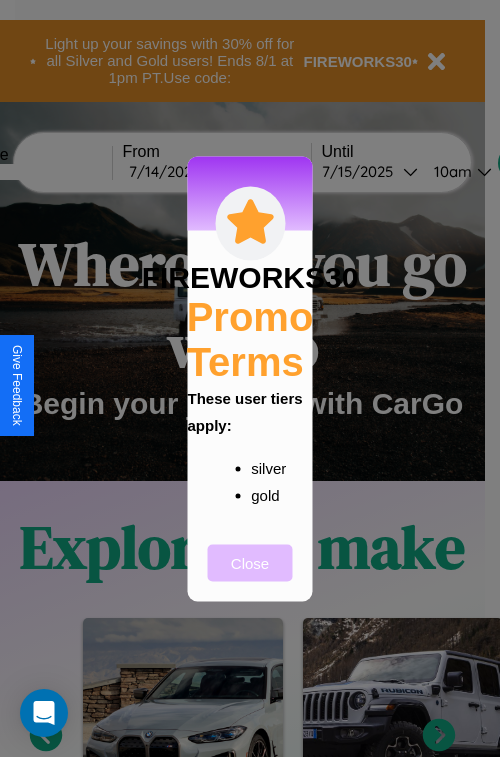 click on "Close" at bounding box center (250, 562) 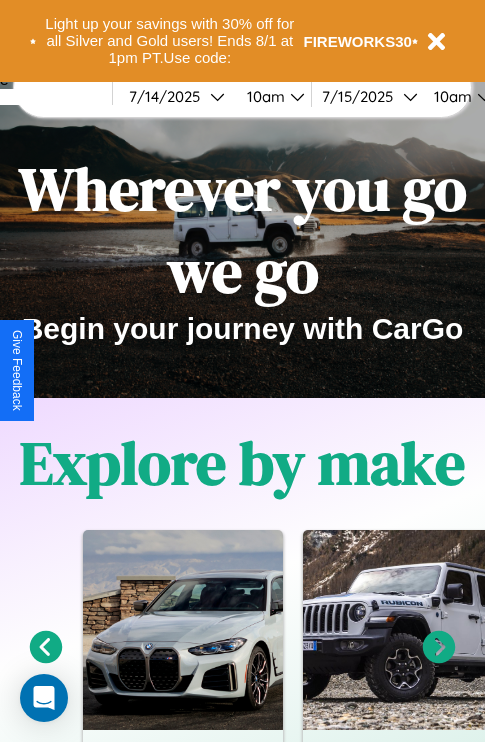 scroll, scrollTop: 308, scrollLeft: 0, axis: vertical 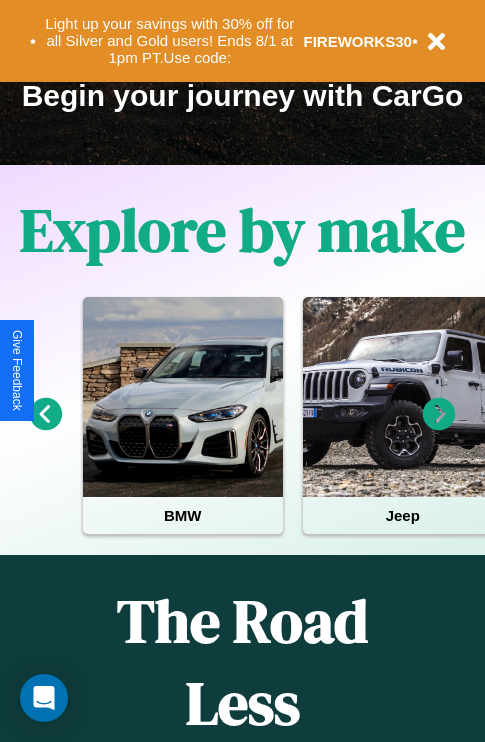 click 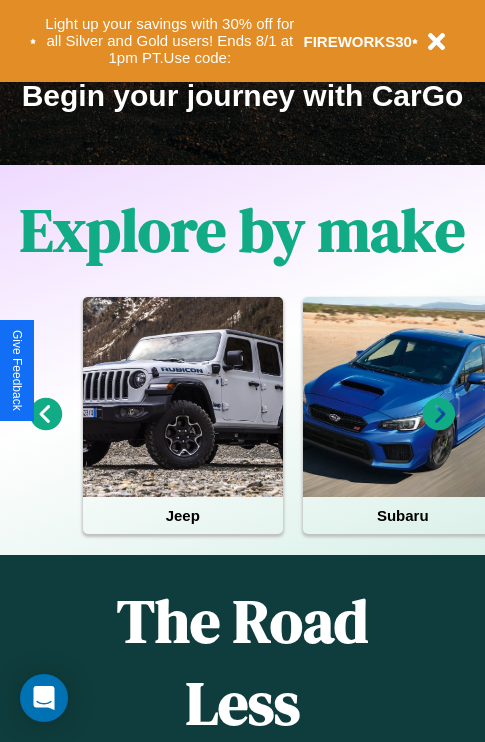 click 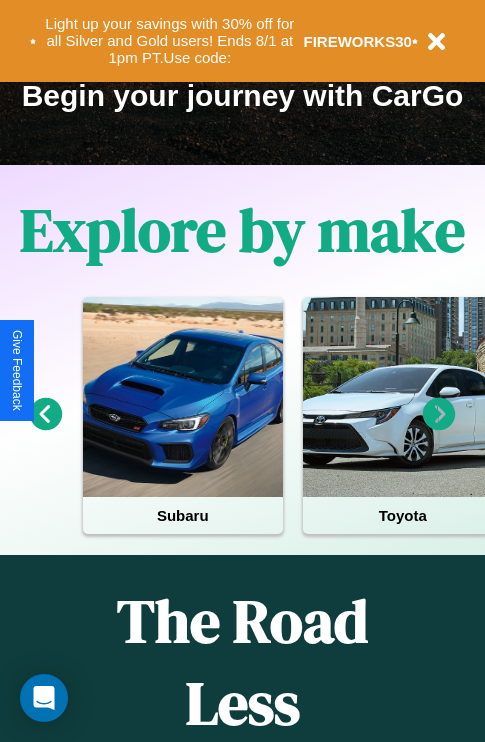 click 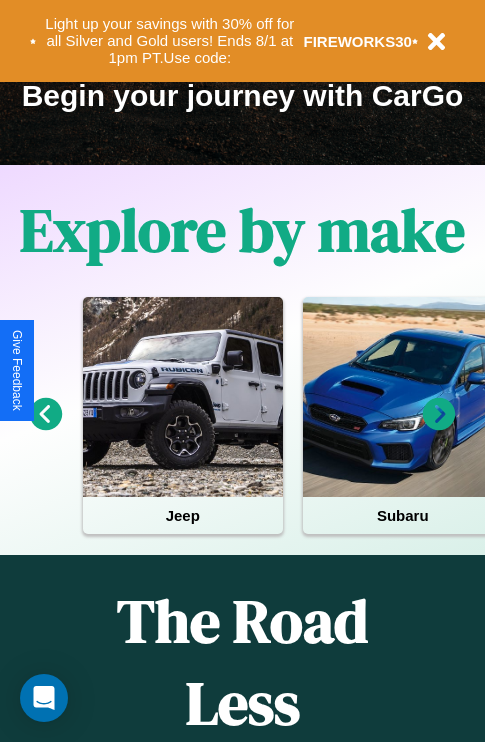 click 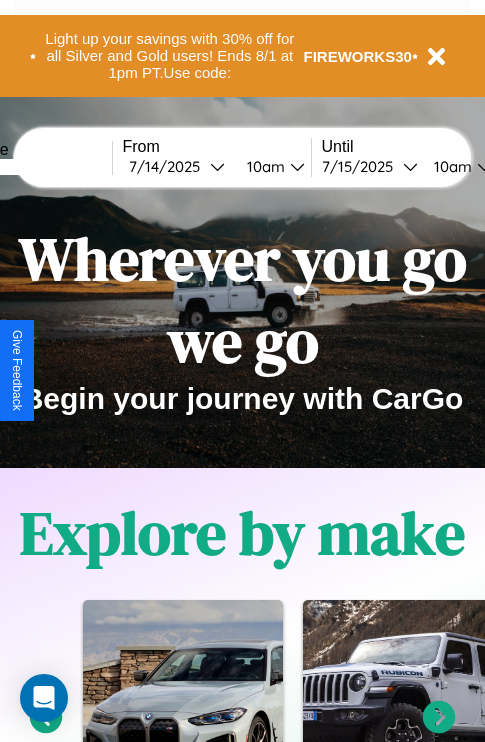 scroll, scrollTop: 0, scrollLeft: 0, axis: both 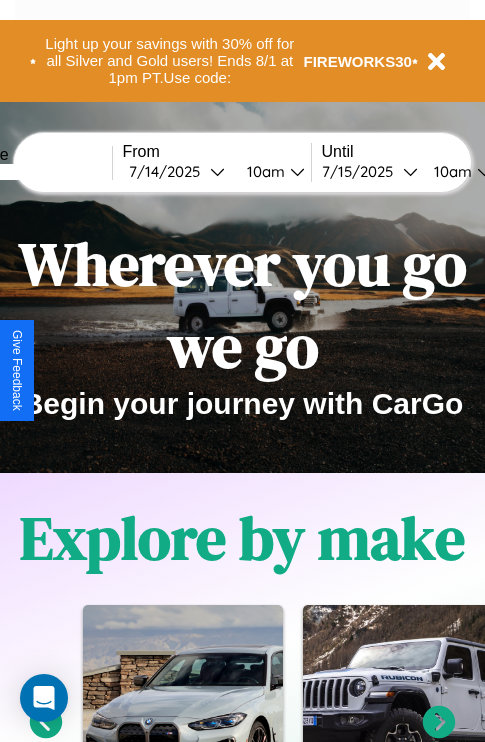 click at bounding box center (37, 172) 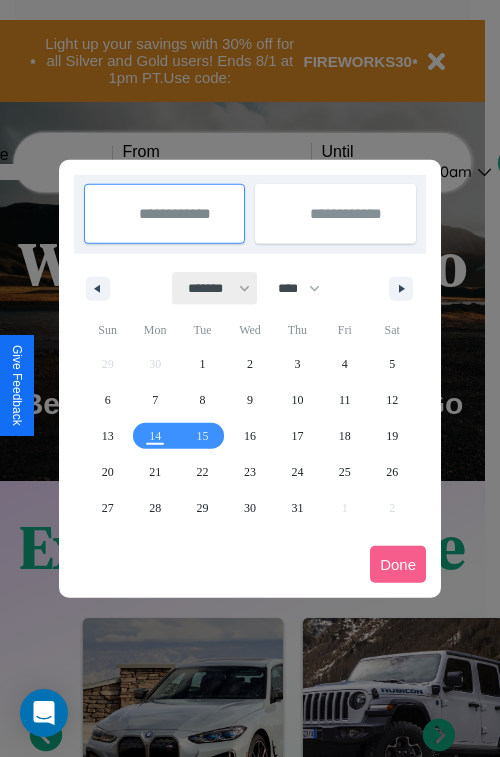 click on "******* ******** ***** ***** *** **** **** ****** ********* ******* ******** ********" at bounding box center (215, 288) 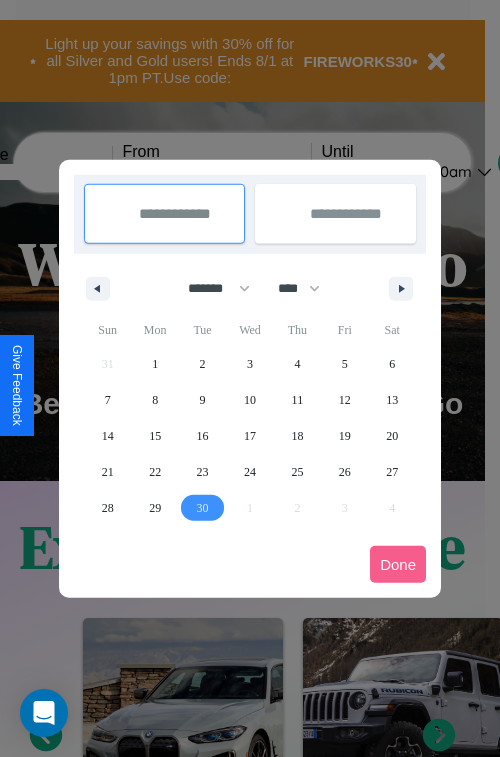 click on "30" at bounding box center (203, 508) 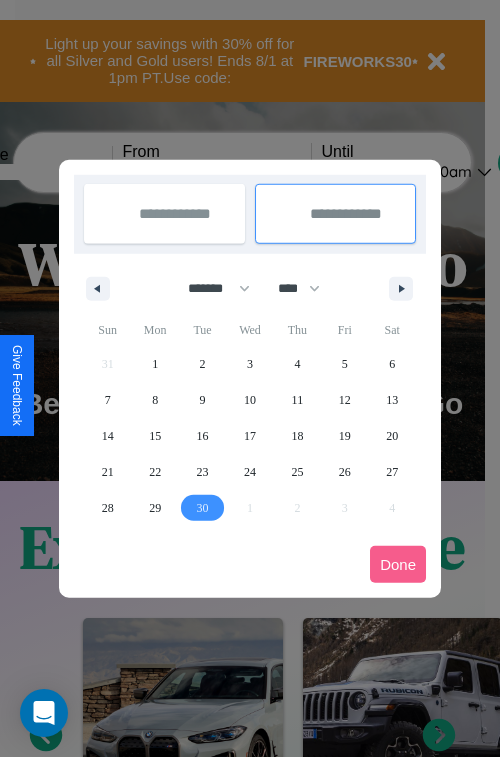 type on "**********" 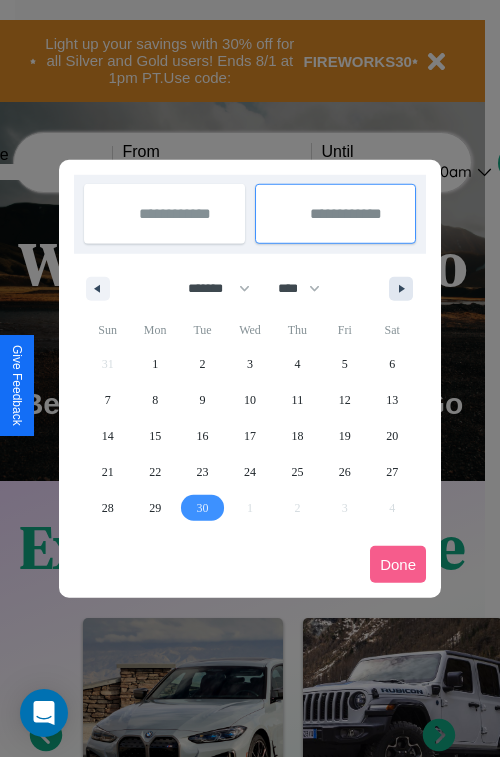 click at bounding box center [405, 289] 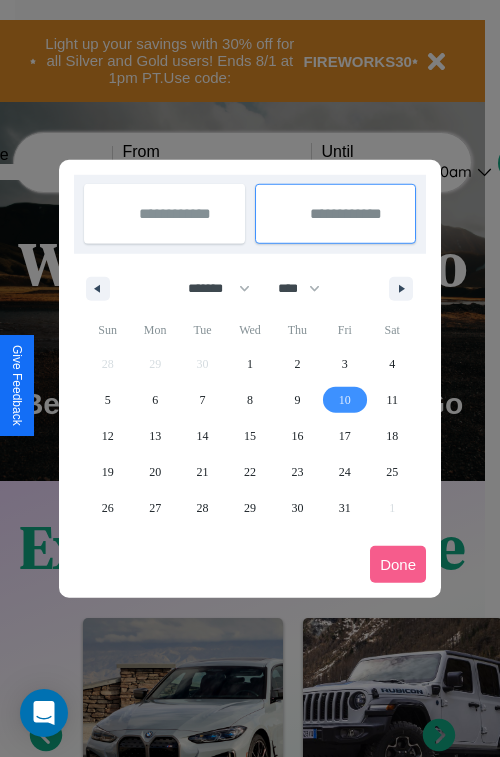 click on "10" at bounding box center [345, 400] 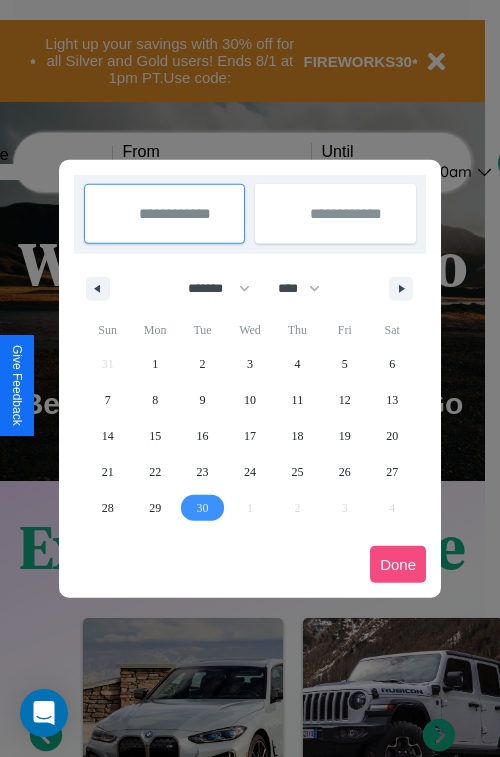 click on "Done" at bounding box center [398, 564] 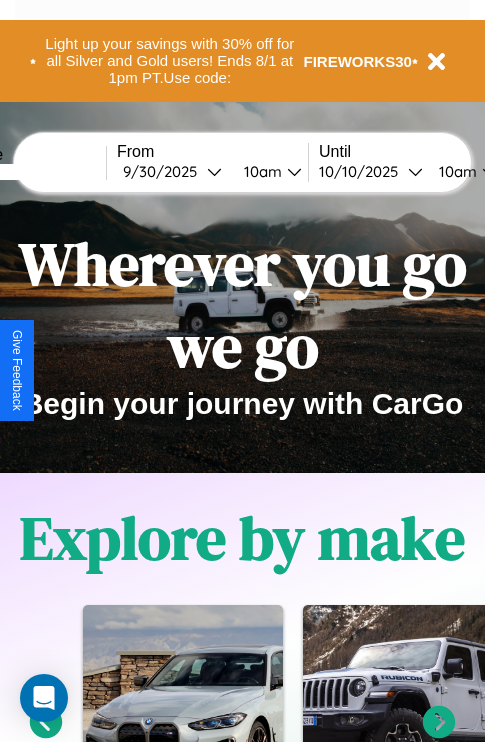 click on "10am" at bounding box center (260, 171) 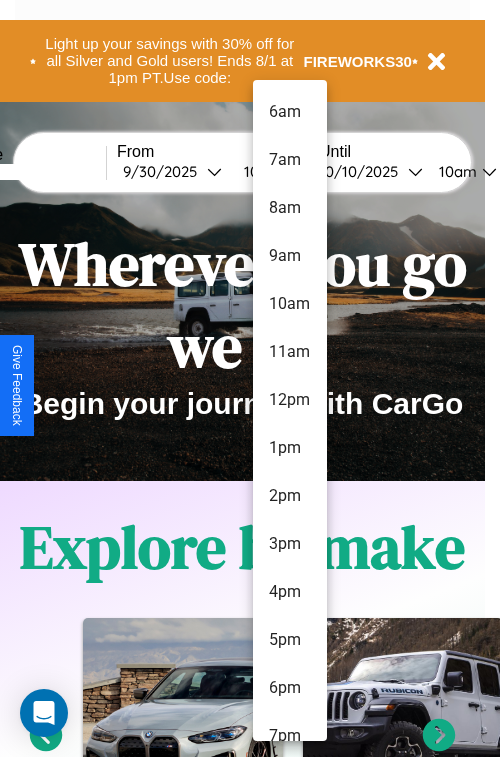 click on "11am" at bounding box center (290, 352) 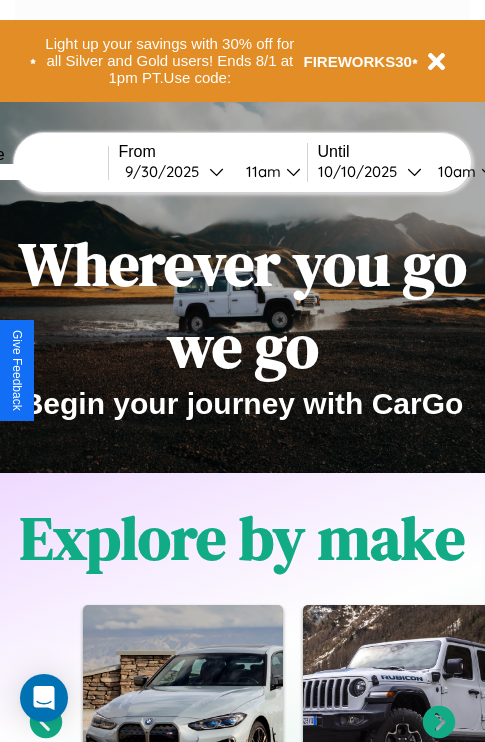 click on "10am" at bounding box center [454, 171] 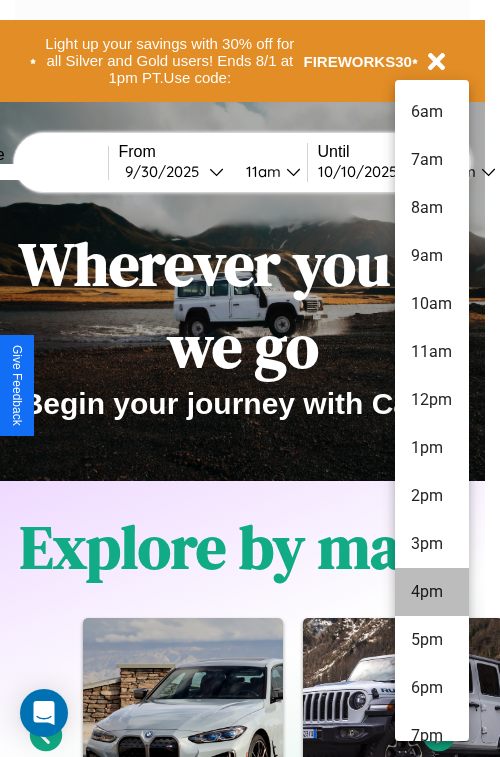 click on "4pm" at bounding box center [432, 592] 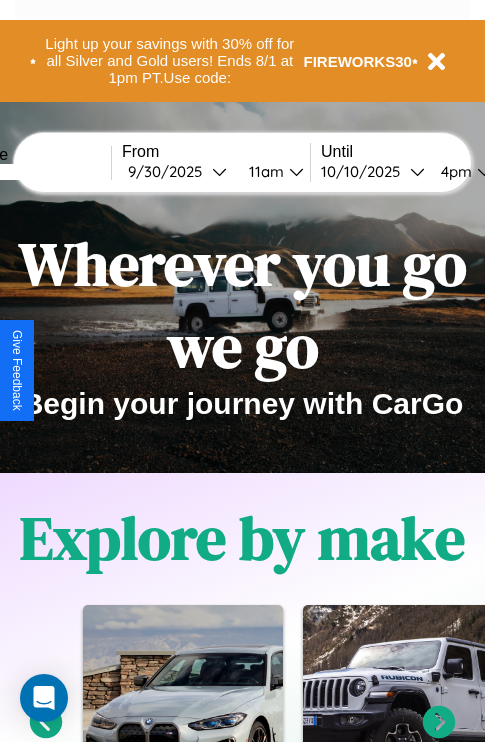 scroll, scrollTop: 0, scrollLeft: 74, axis: horizontal 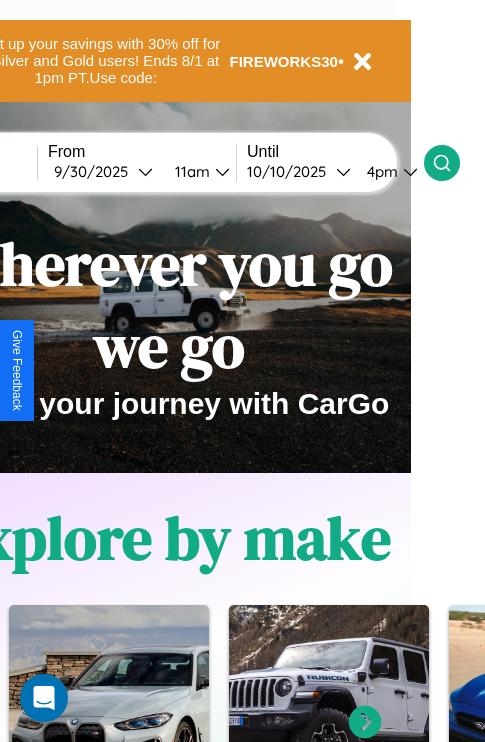 click 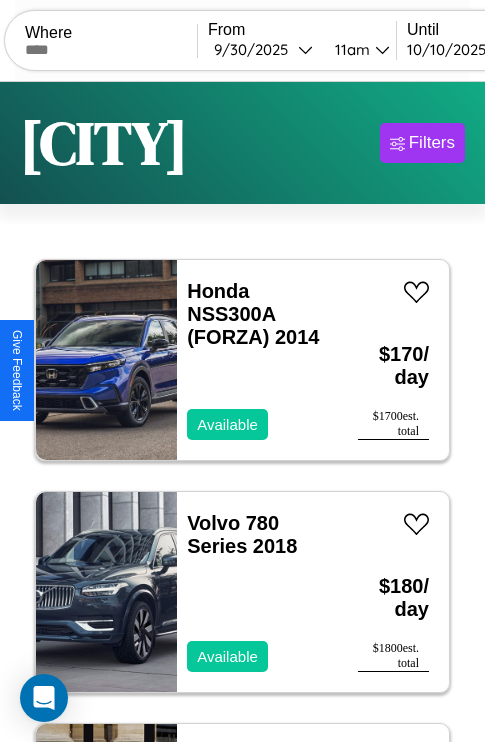 scroll, scrollTop: 95, scrollLeft: 0, axis: vertical 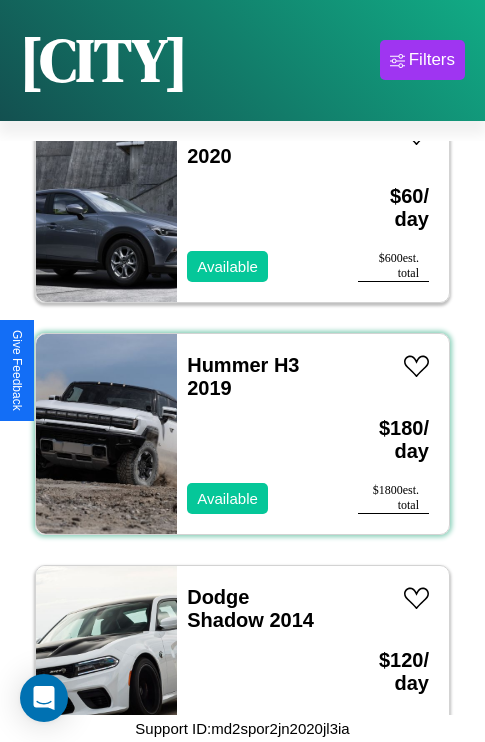 click on "Hummer   H3   2019 Available" at bounding box center (257, 434) 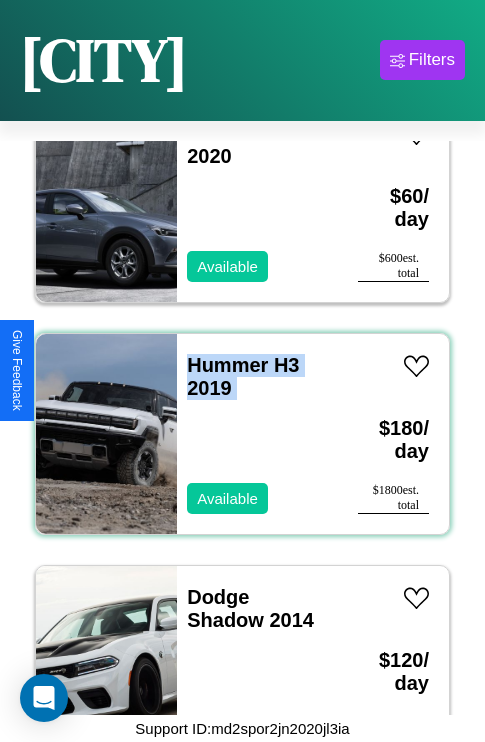click on "Hummer   H3   2019 Available" at bounding box center [257, 434] 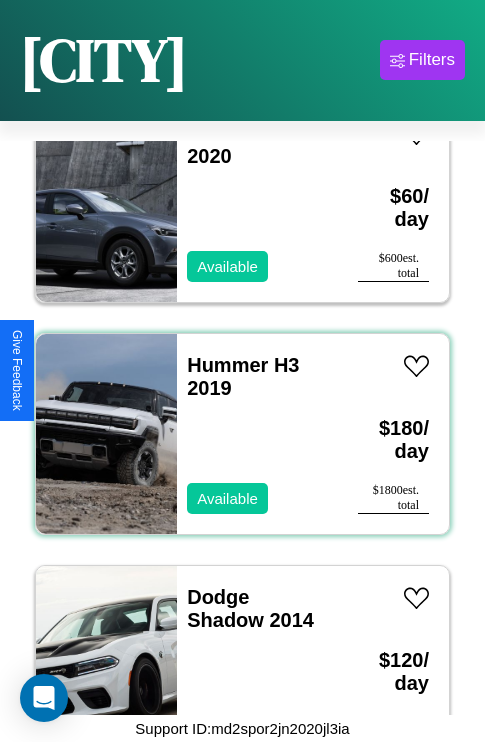 click on "Hummer   H3   2019 Available" at bounding box center [257, 434] 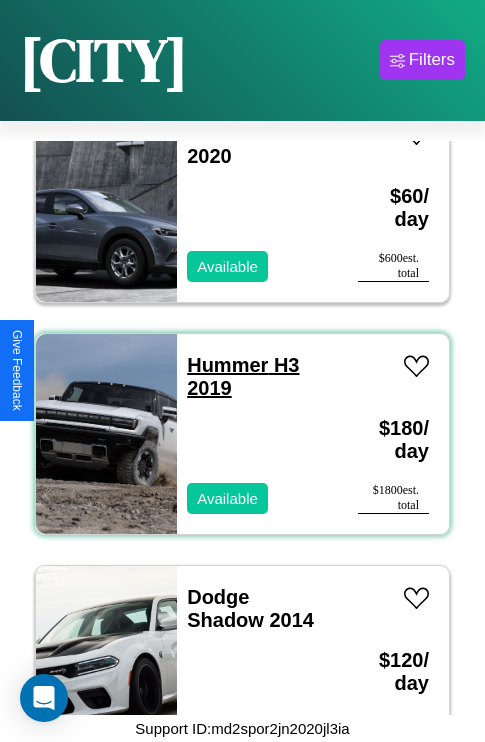 click on "Hummer   H3   2019" at bounding box center [243, 376] 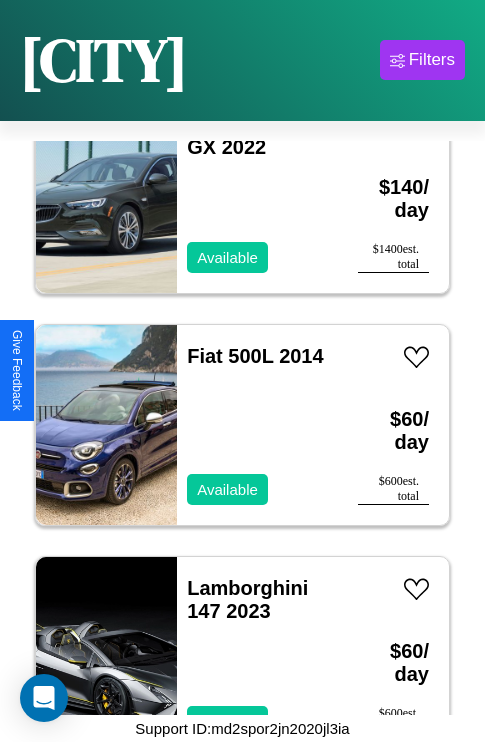 scroll, scrollTop: 21419, scrollLeft: 0, axis: vertical 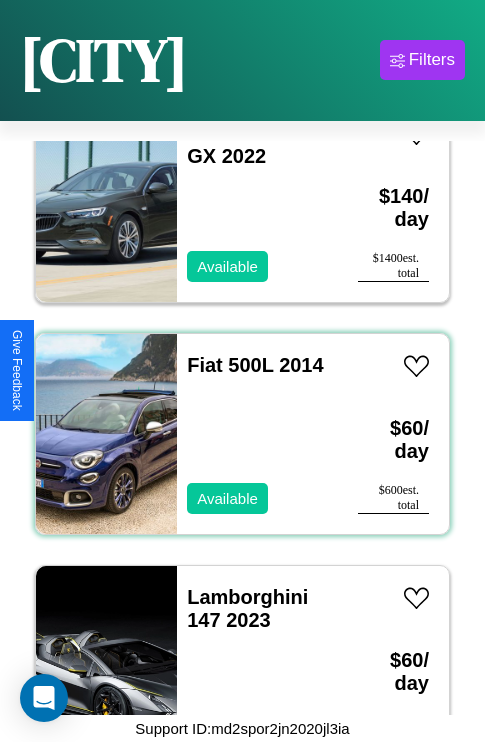 click on "Fiat   500L   2014 Available" at bounding box center (257, 434) 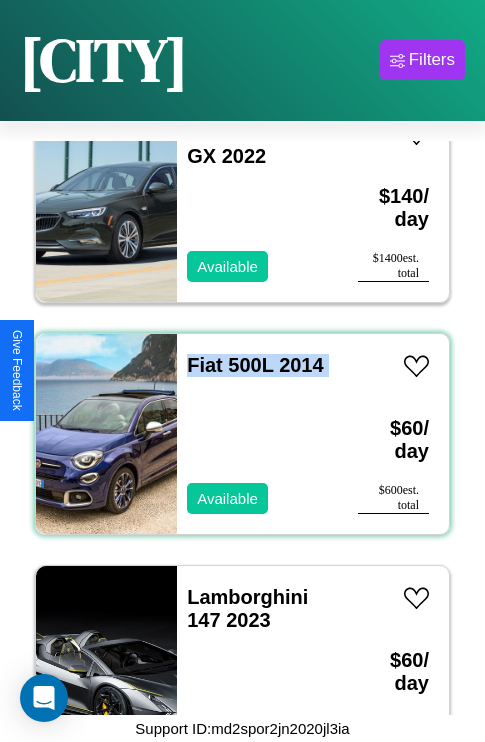 click on "Fiat   500L   2014 Available" at bounding box center (257, 434) 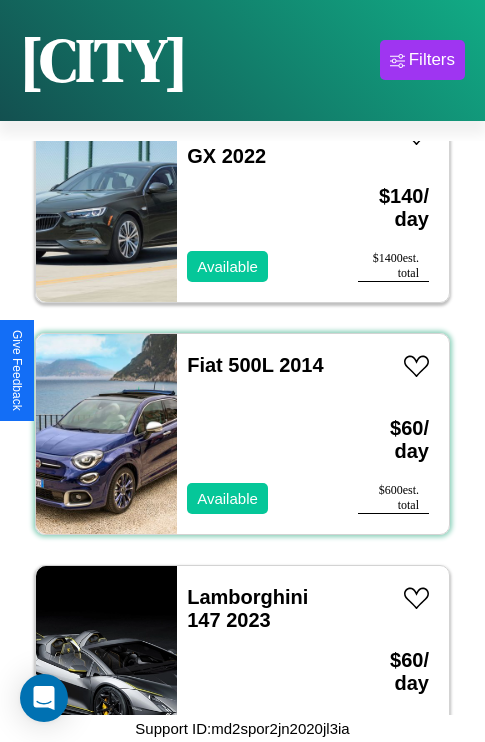 click on "Fiat   500L   2014 Available" at bounding box center [257, 434] 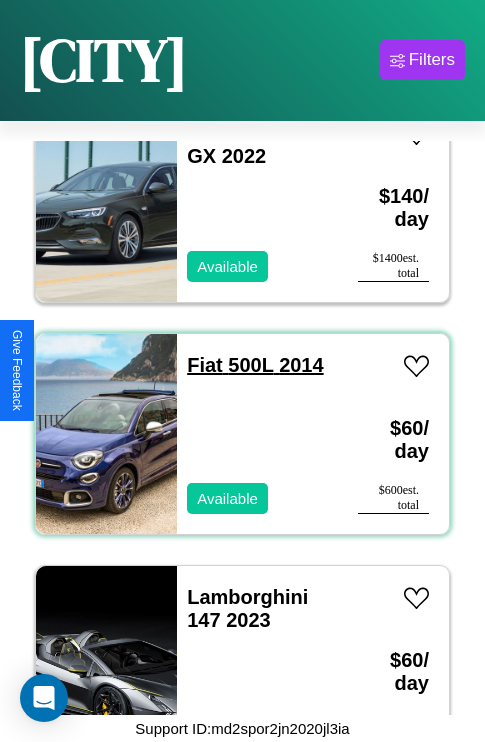 click on "Fiat   500L   2014" at bounding box center (255, 365) 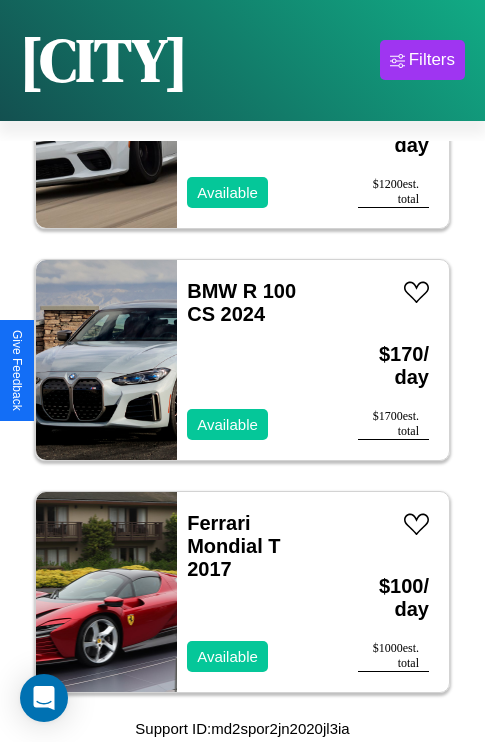 scroll, scrollTop: 30235, scrollLeft: 0, axis: vertical 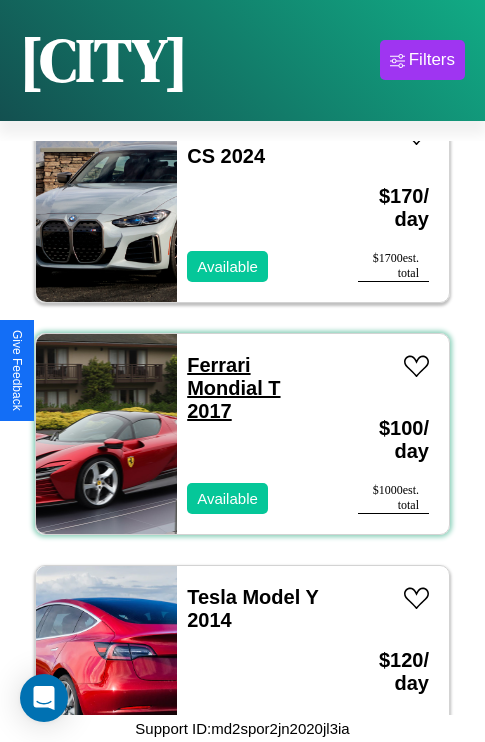 click on "Ferrari   Mondial T   2017" at bounding box center [233, 388] 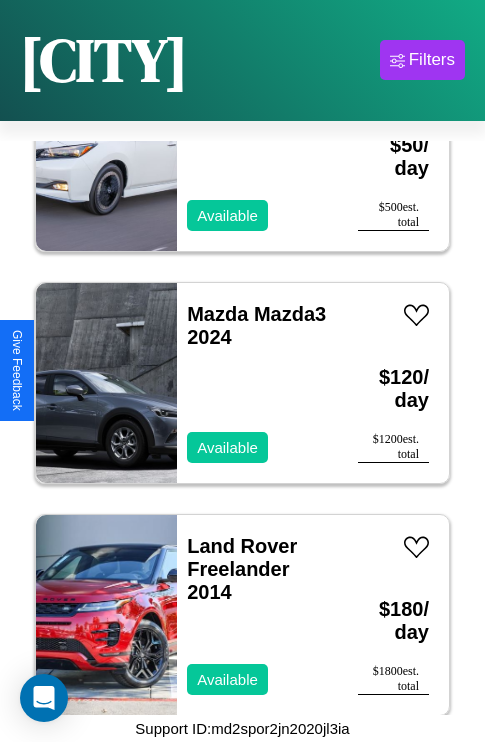 scroll, scrollTop: 32630, scrollLeft: 0, axis: vertical 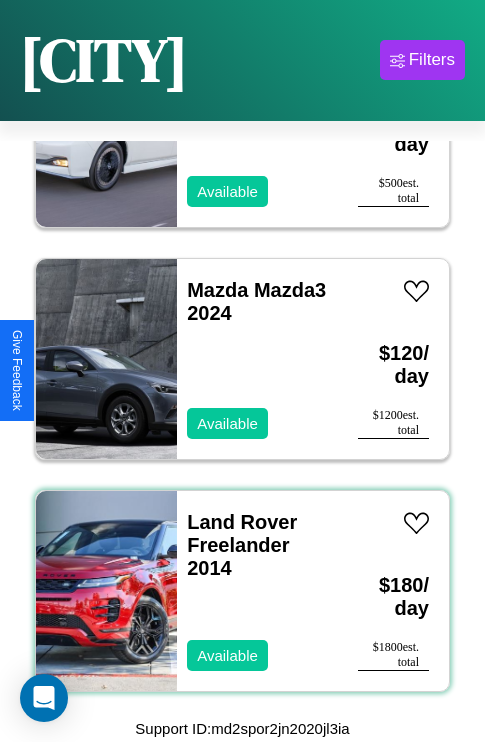 click on "Land Rover   Freelander   2014 Available" at bounding box center (257, 591) 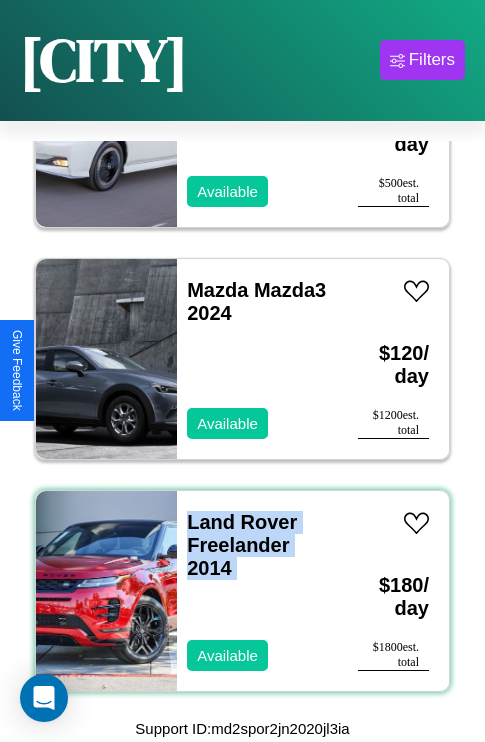 click on "Land Rover   Freelander   2014 Available" at bounding box center [257, 591] 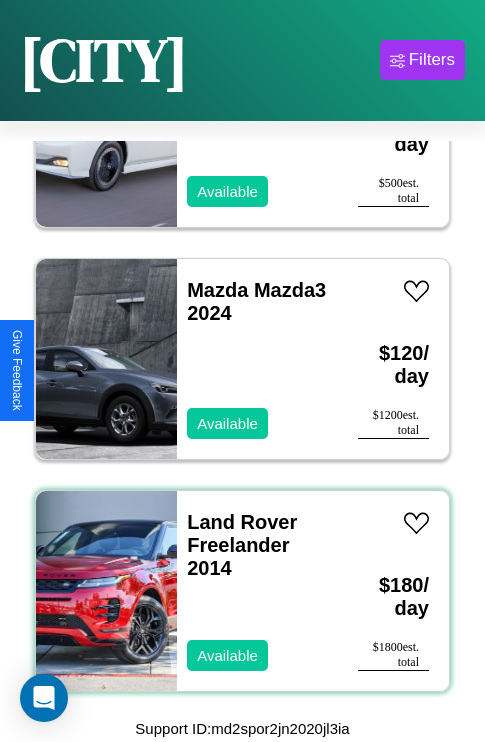 click on "Land Rover   Freelander   2014 Available" at bounding box center (257, 591) 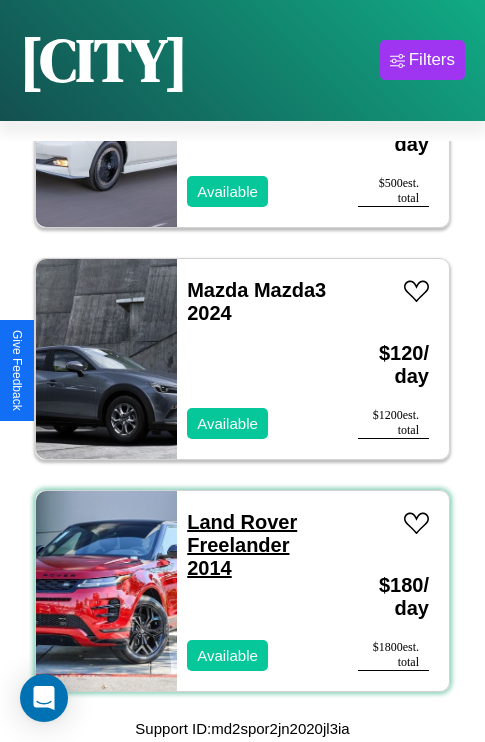 click on "Land Rover   Freelander   2014" at bounding box center (242, 545) 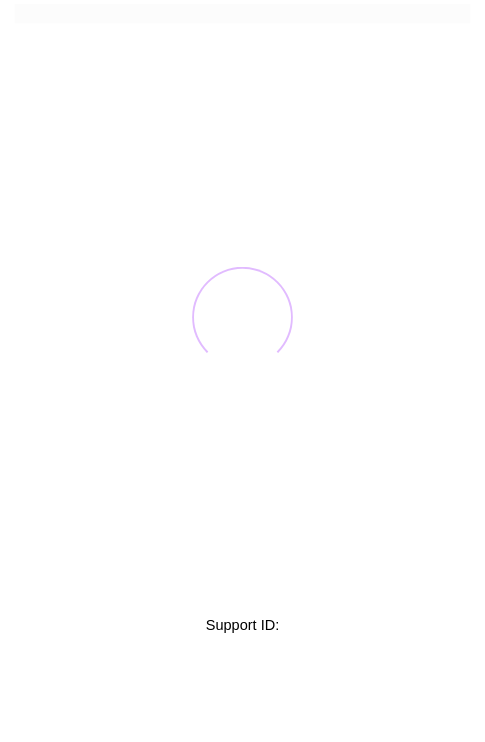 scroll, scrollTop: 0, scrollLeft: 0, axis: both 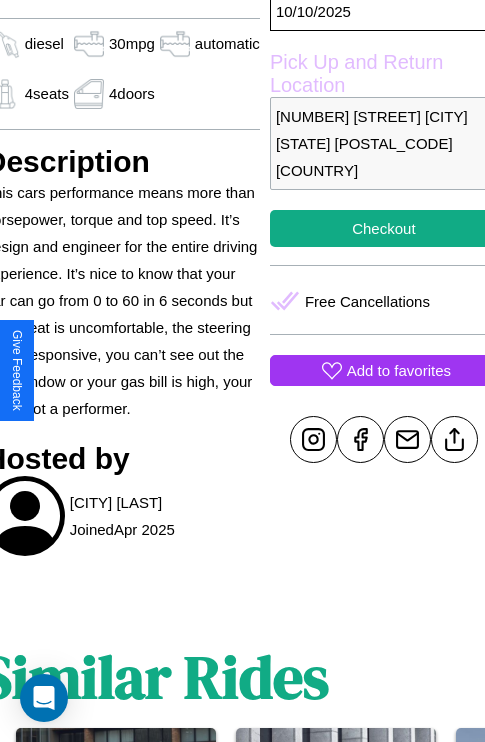 click on "Add to favorites" at bounding box center [399, 370] 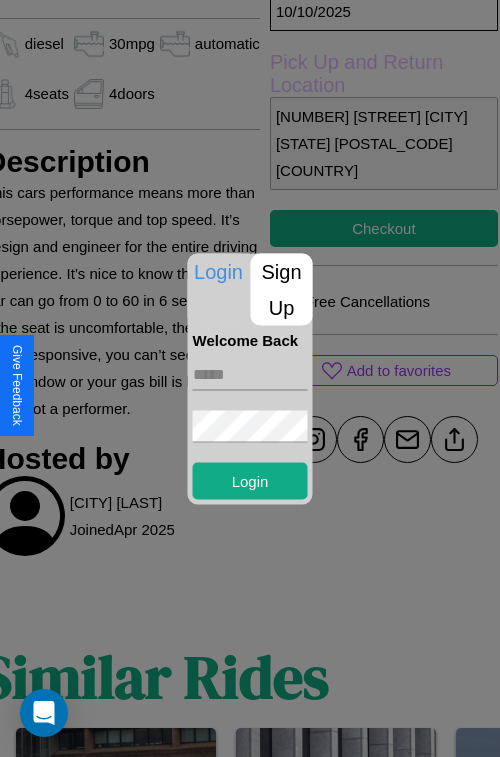click on "Sign Up" at bounding box center [282, 289] 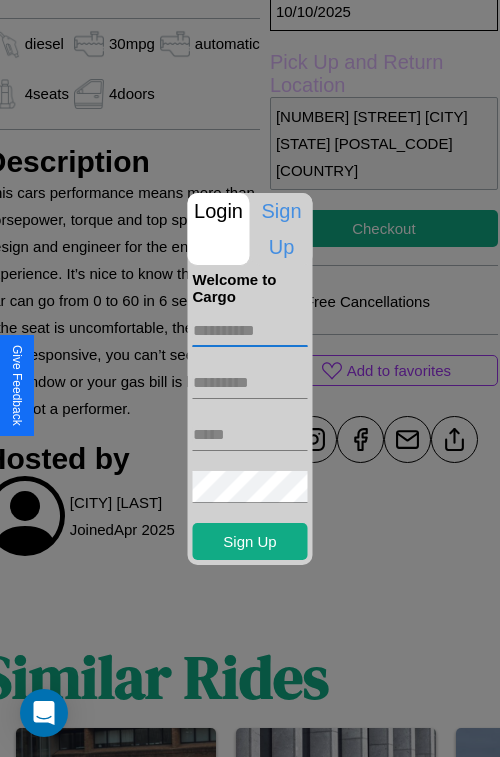 click at bounding box center (250, 331) 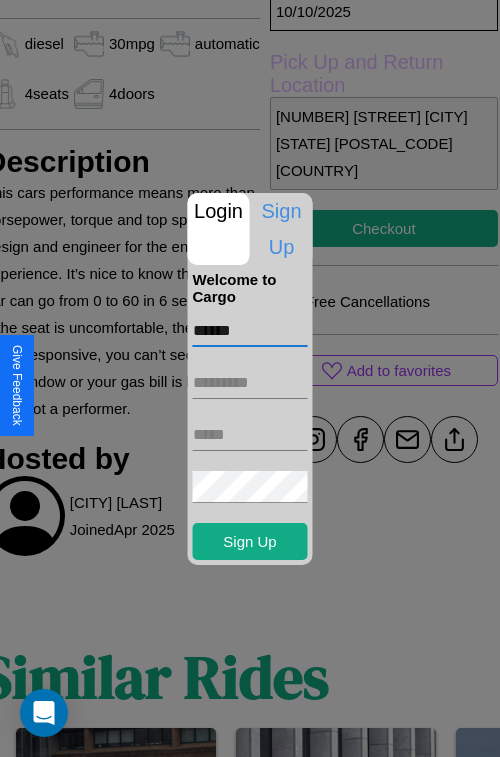 type on "******" 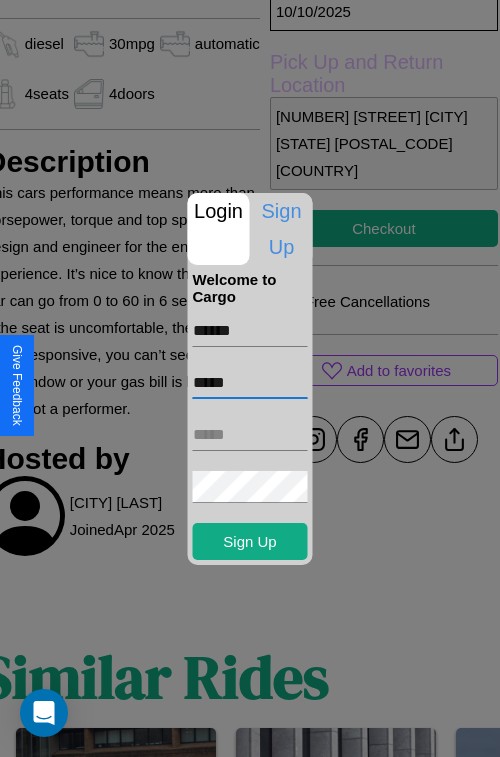 type on "*****" 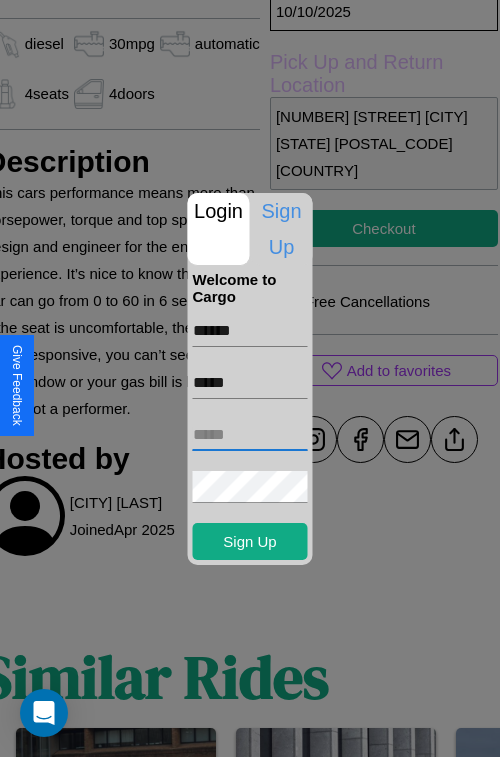 click at bounding box center (250, 435) 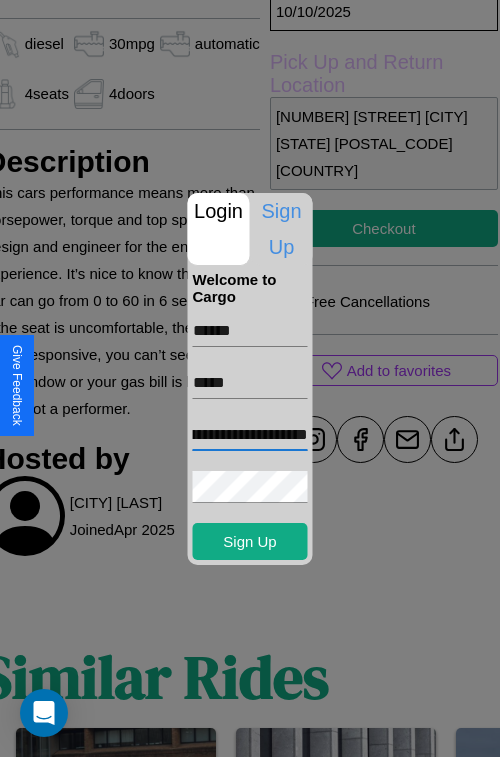 scroll, scrollTop: 0, scrollLeft: 82, axis: horizontal 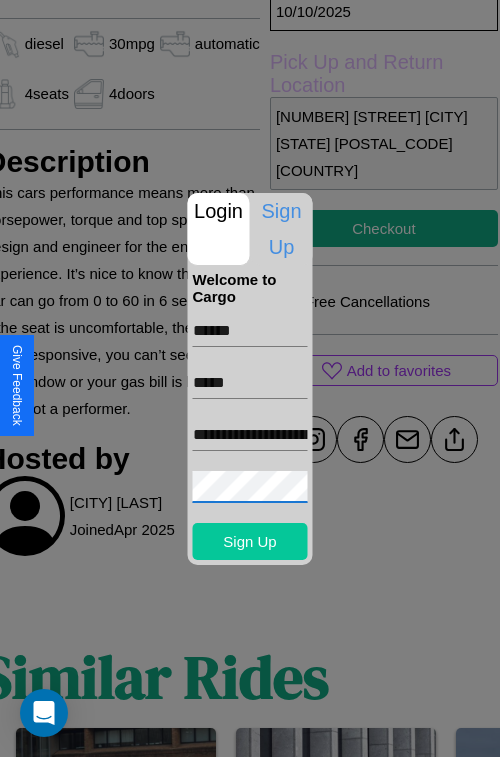 click on "Sign Up" at bounding box center [250, 541] 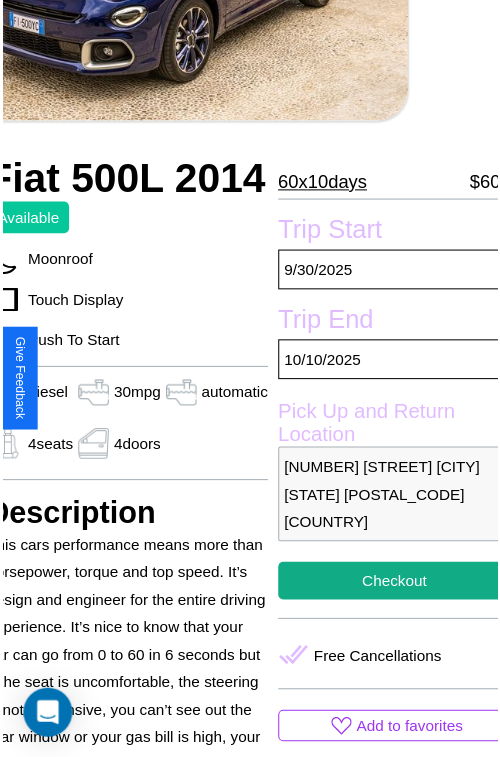 scroll, scrollTop: 221, scrollLeft: 88, axis: both 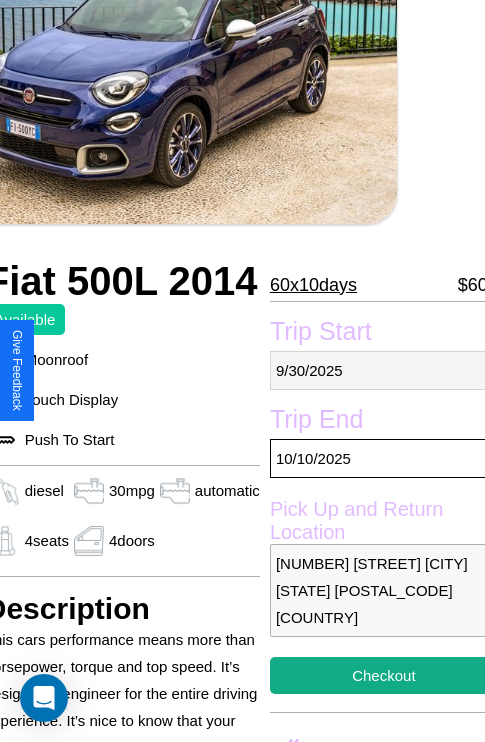 click on "9 / 30 / 2025" at bounding box center (384, 370) 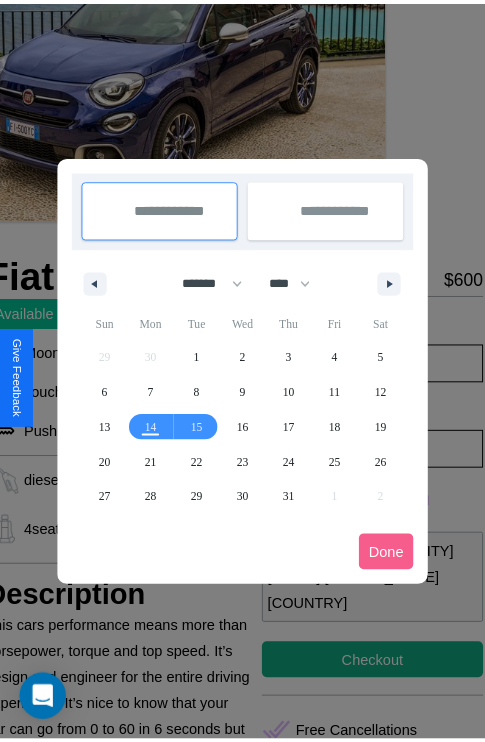 scroll, scrollTop: 0, scrollLeft: 88, axis: horizontal 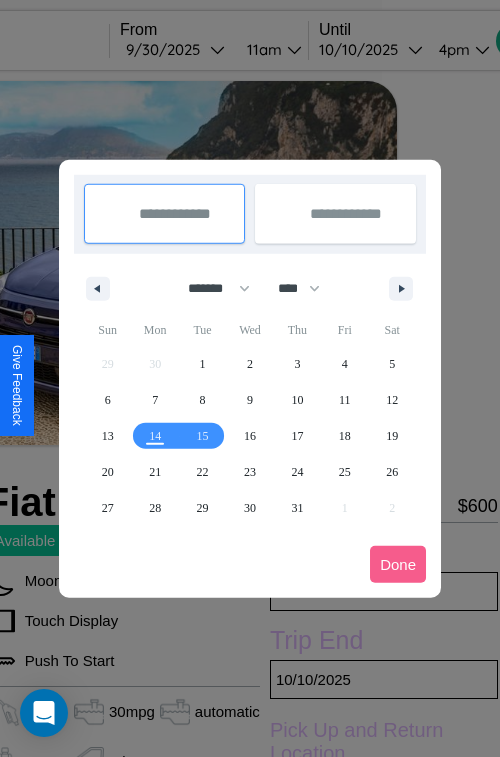 click at bounding box center (250, 378) 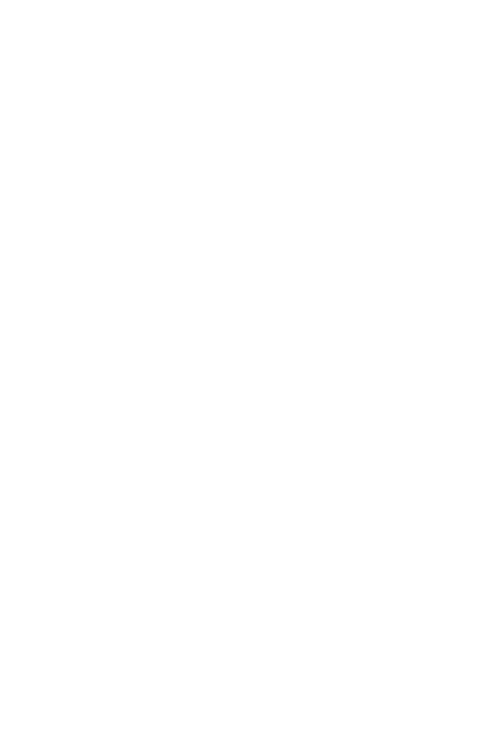 scroll, scrollTop: 0, scrollLeft: 0, axis: both 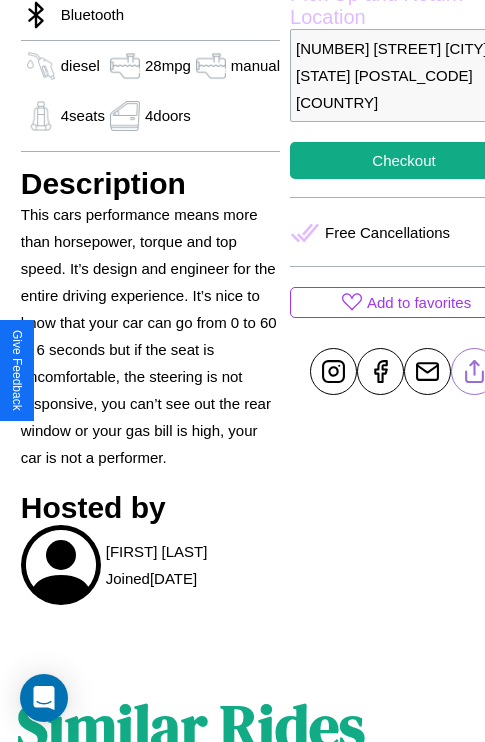 click 